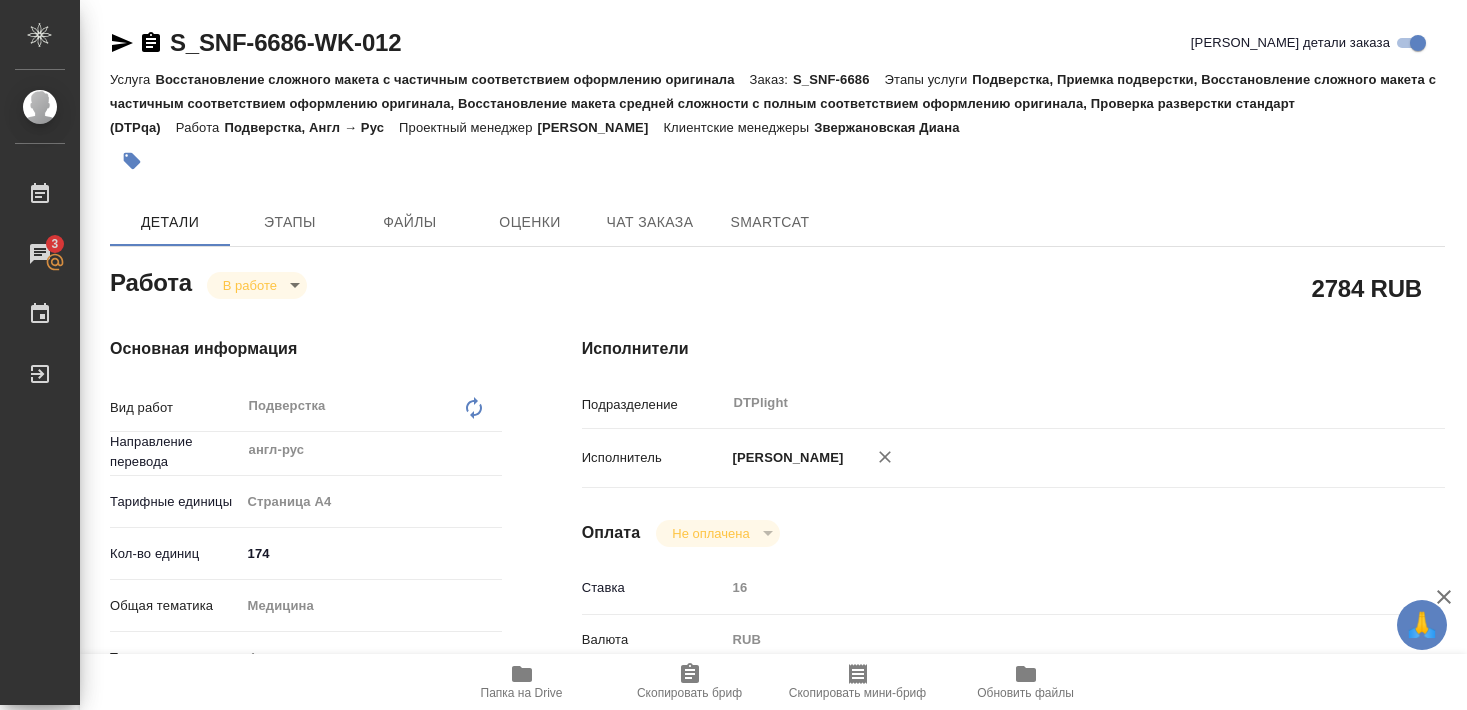 scroll, scrollTop: 0, scrollLeft: 0, axis: both 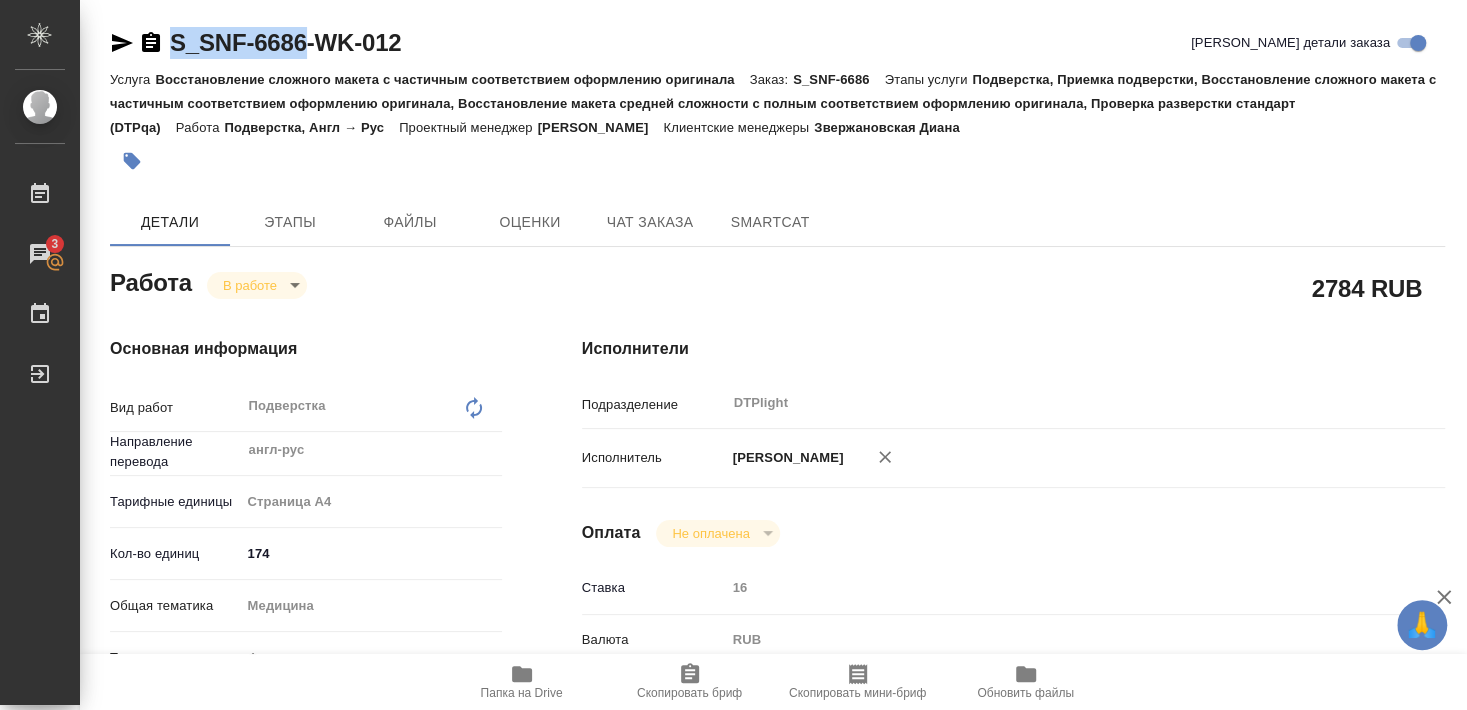 click 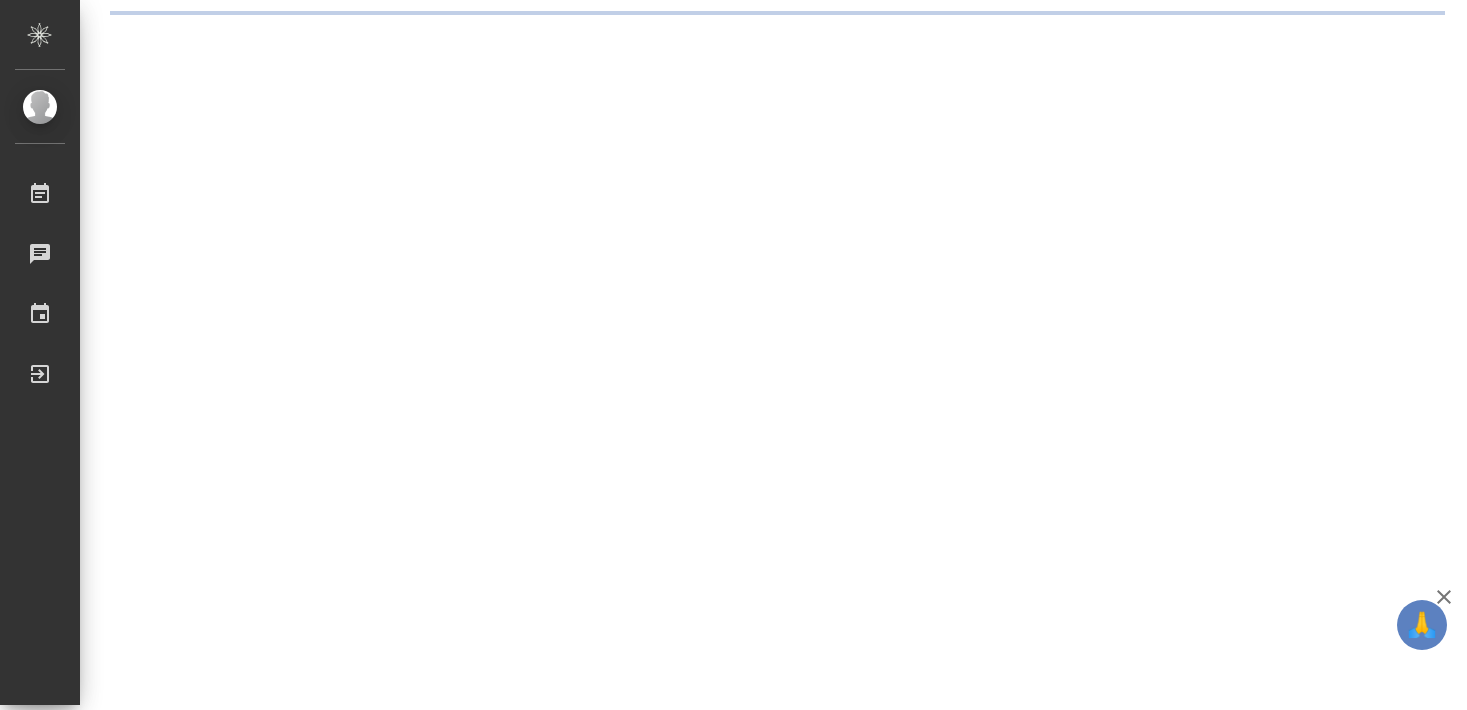 scroll, scrollTop: 0, scrollLeft: 0, axis: both 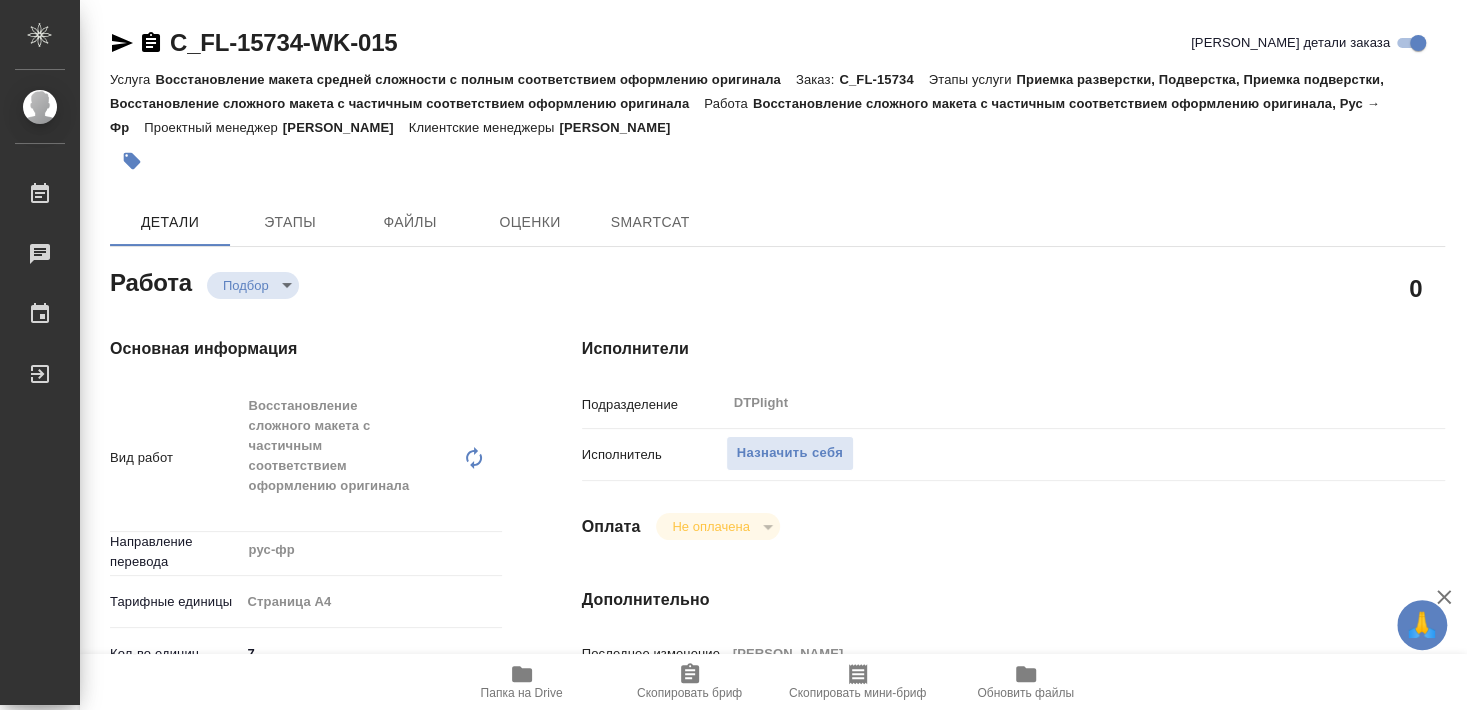 type on "x" 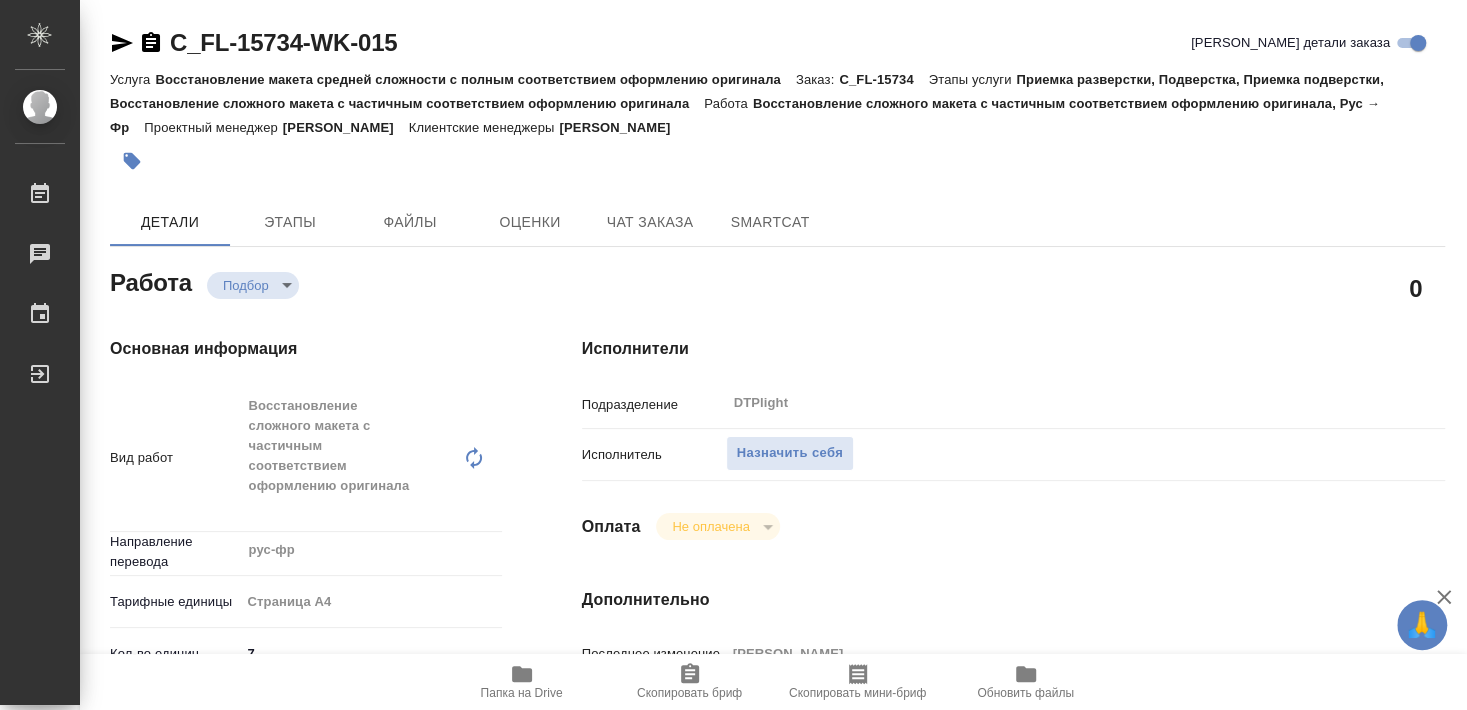 type on "x" 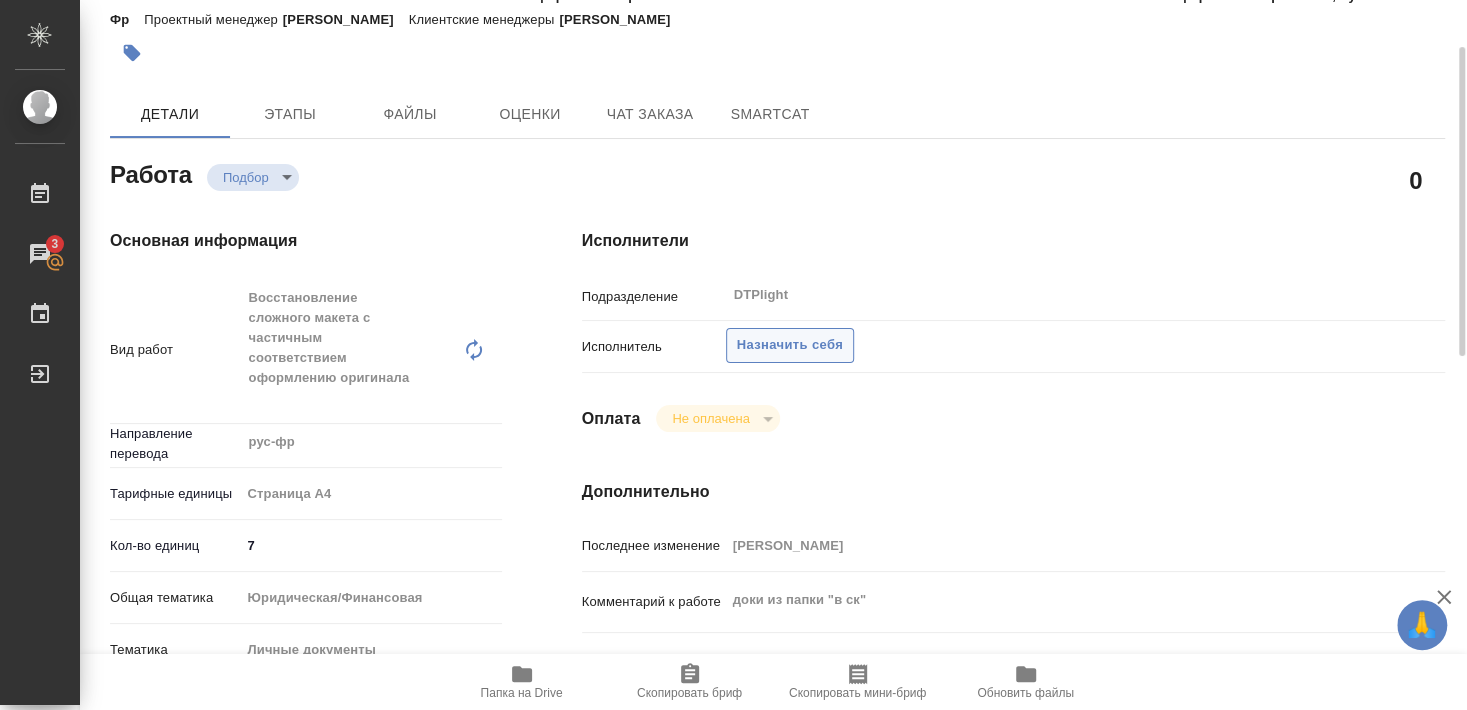 click on "Назначить себя" at bounding box center (790, 345) 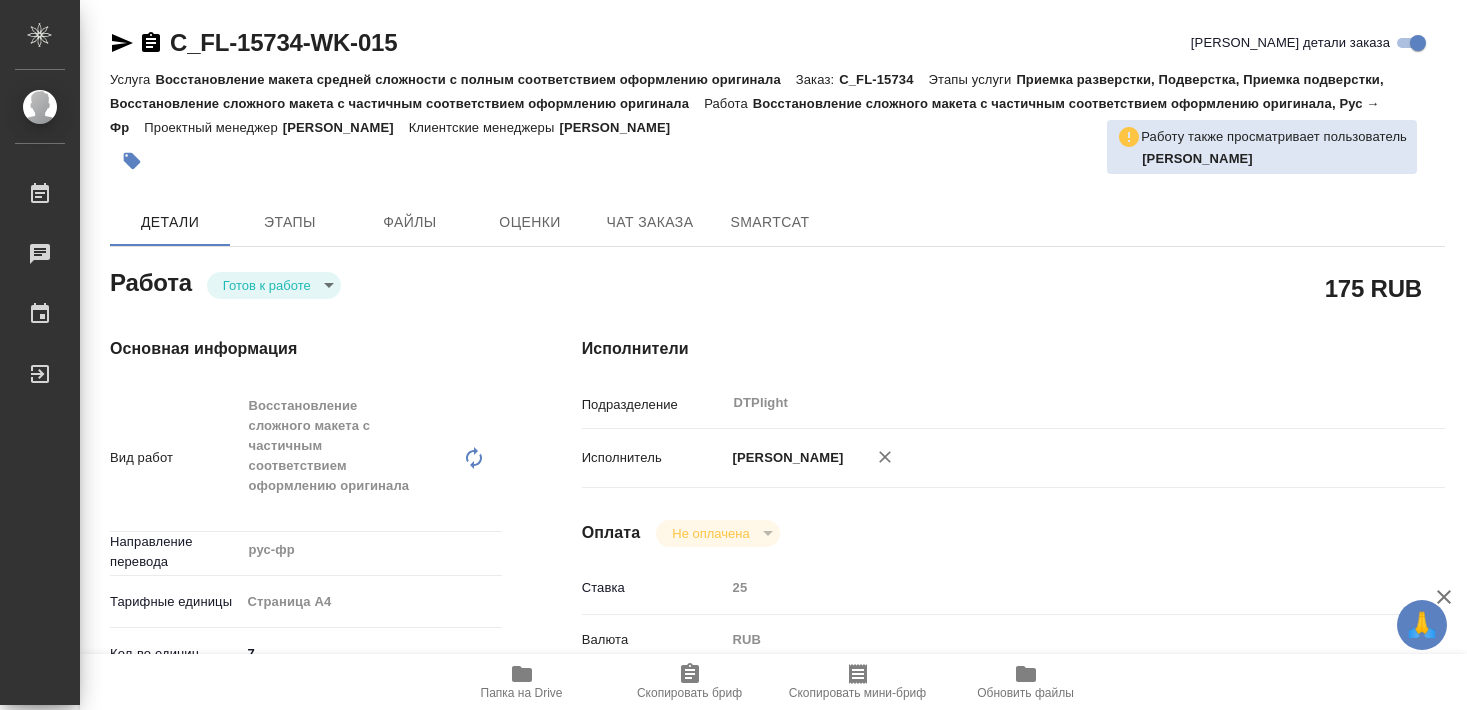 scroll, scrollTop: 0, scrollLeft: 0, axis: both 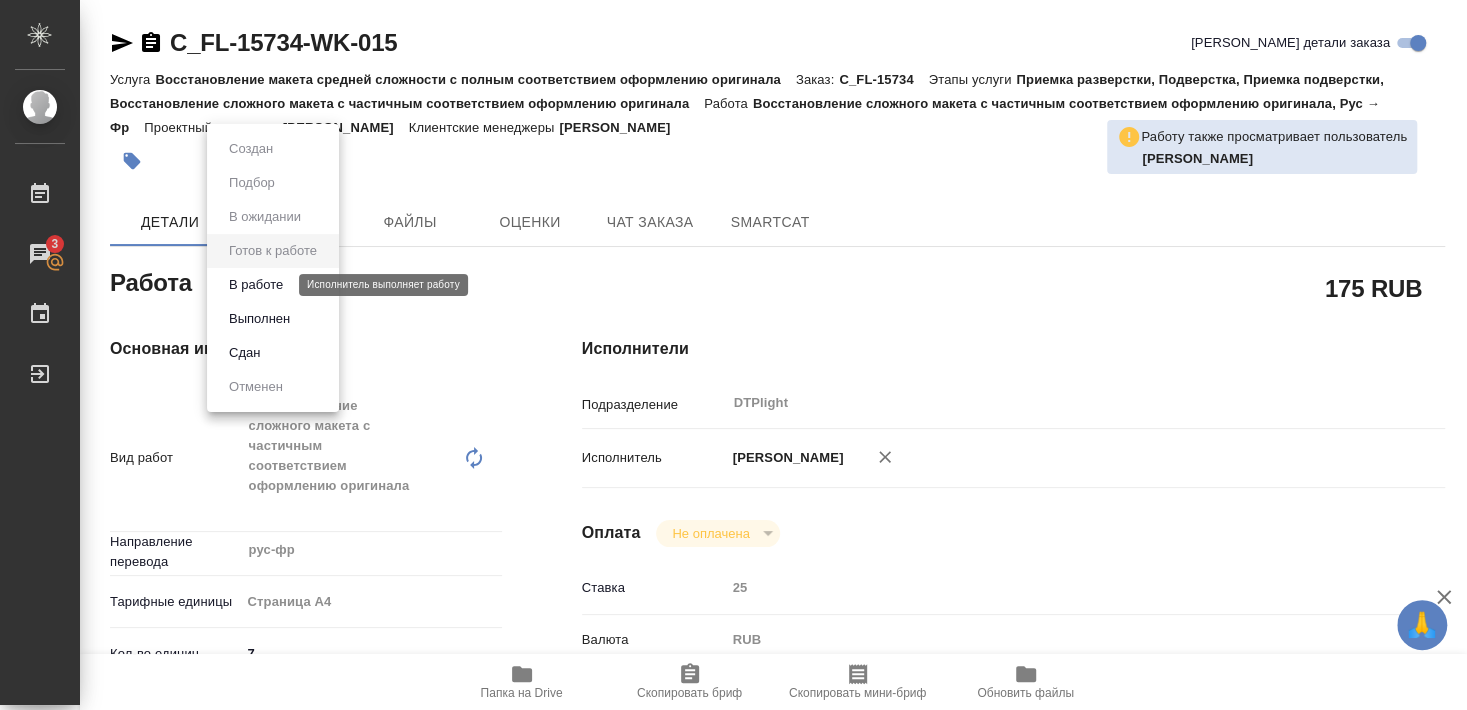 click on "В работе" at bounding box center (256, 285) 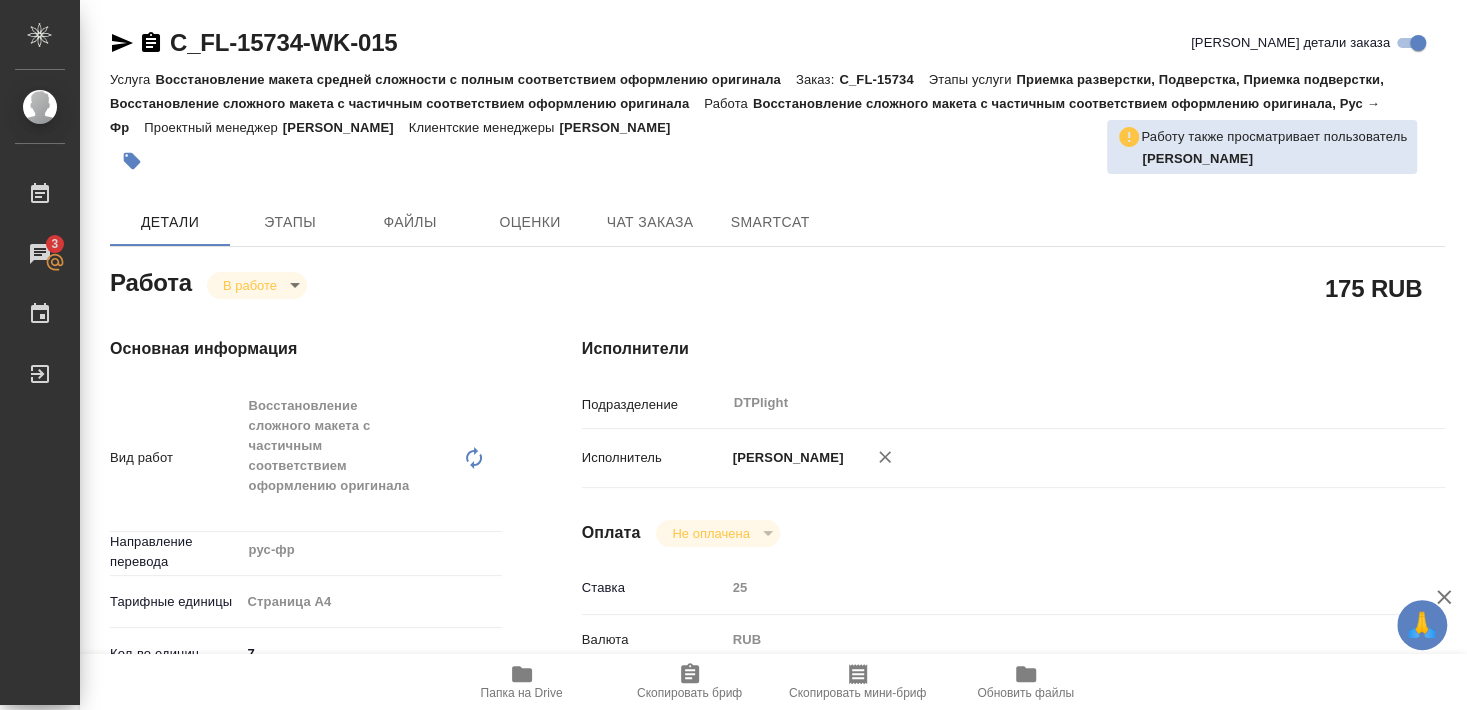type on "x" 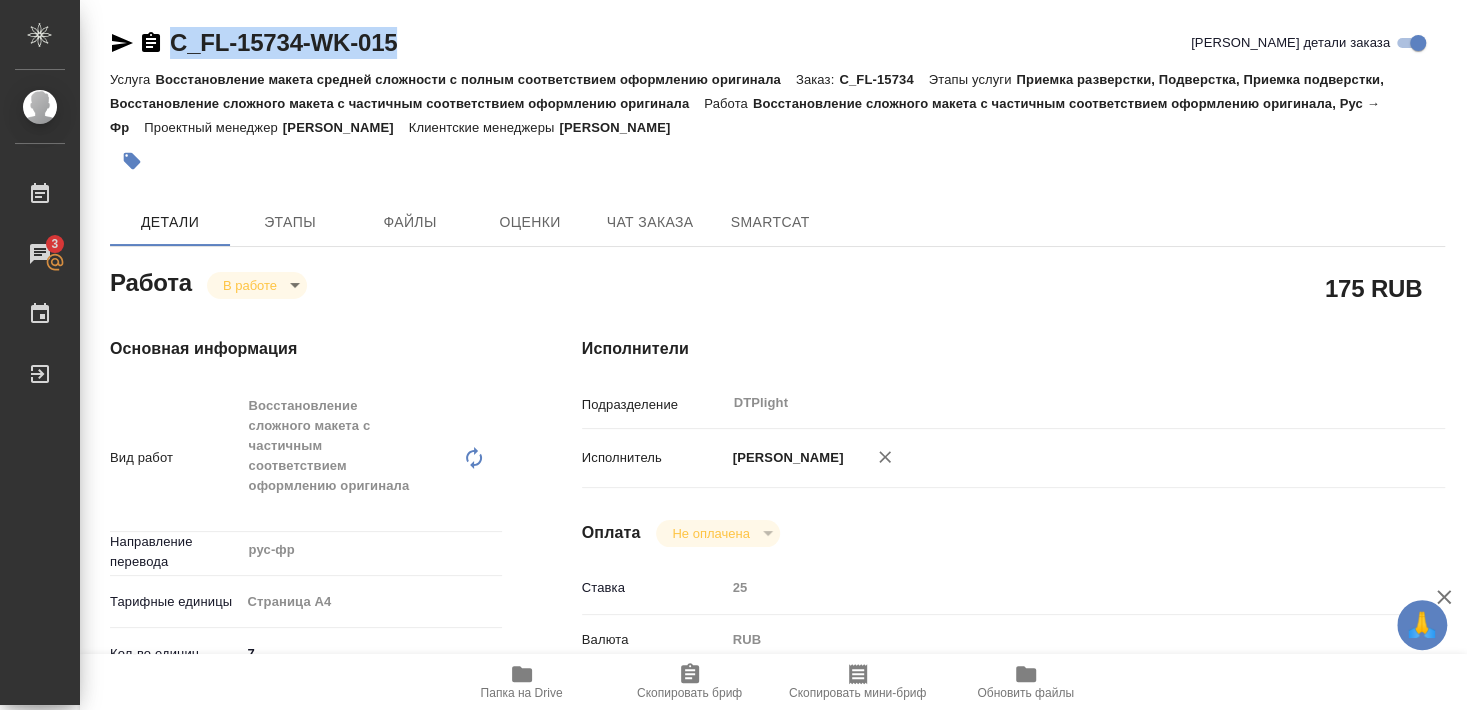 drag, startPoint x: 169, startPoint y: 63, endPoint x: 440, endPoint y: 44, distance: 271.66522 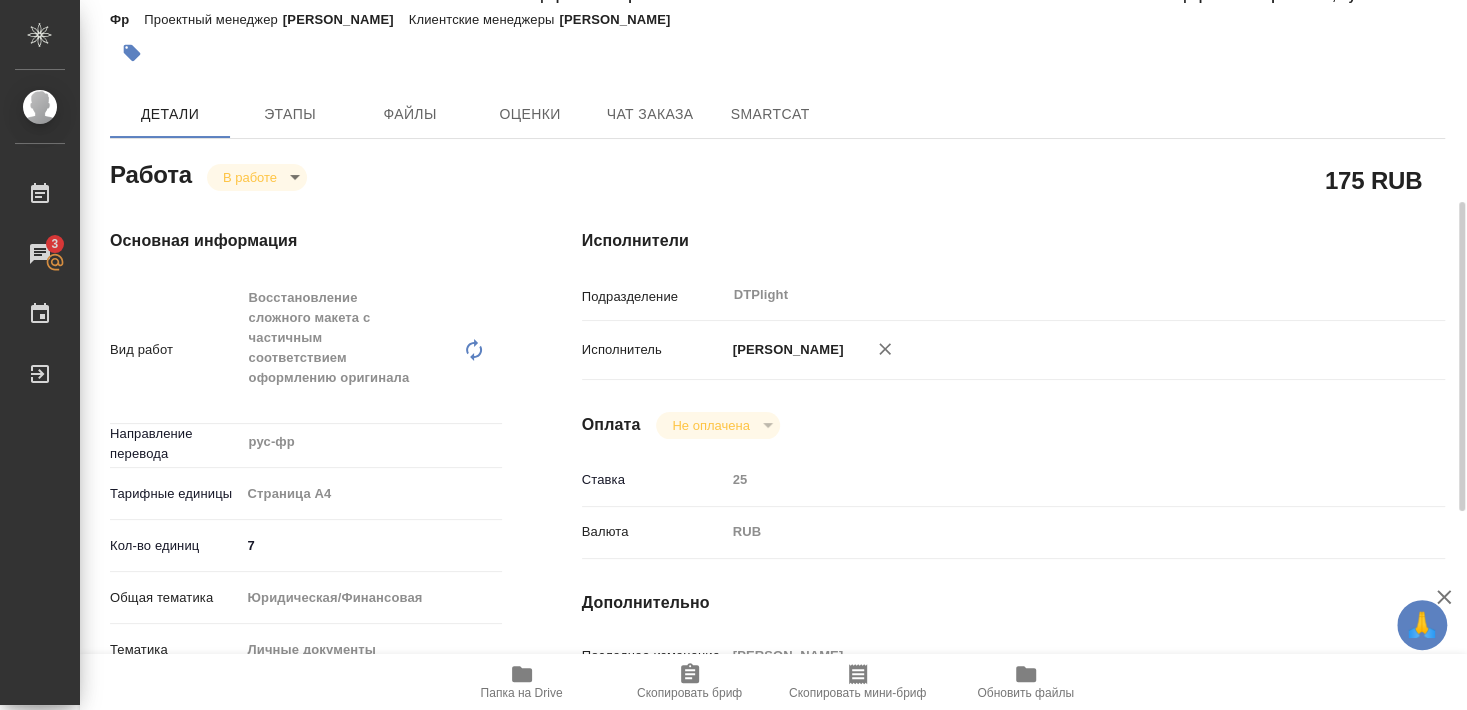 scroll, scrollTop: 216, scrollLeft: 0, axis: vertical 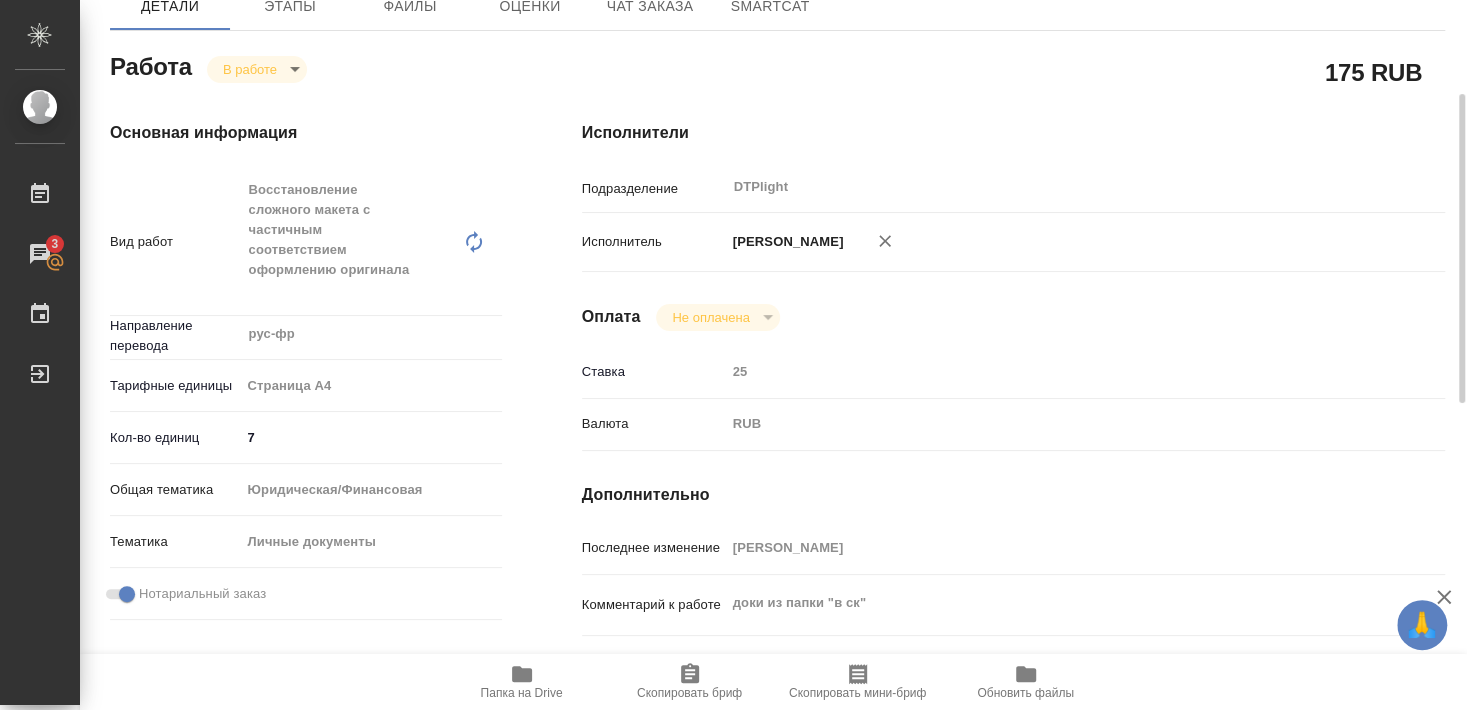 type on "x" 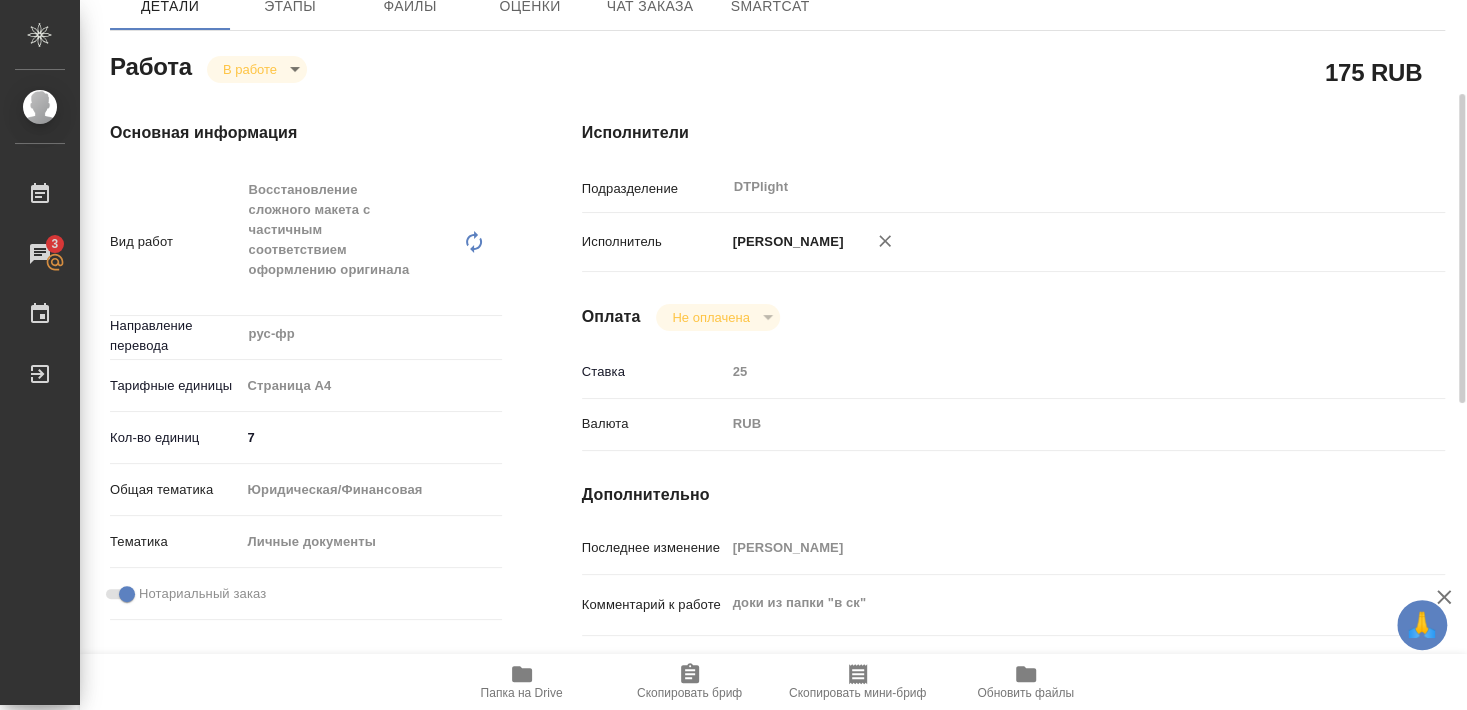 type on "x" 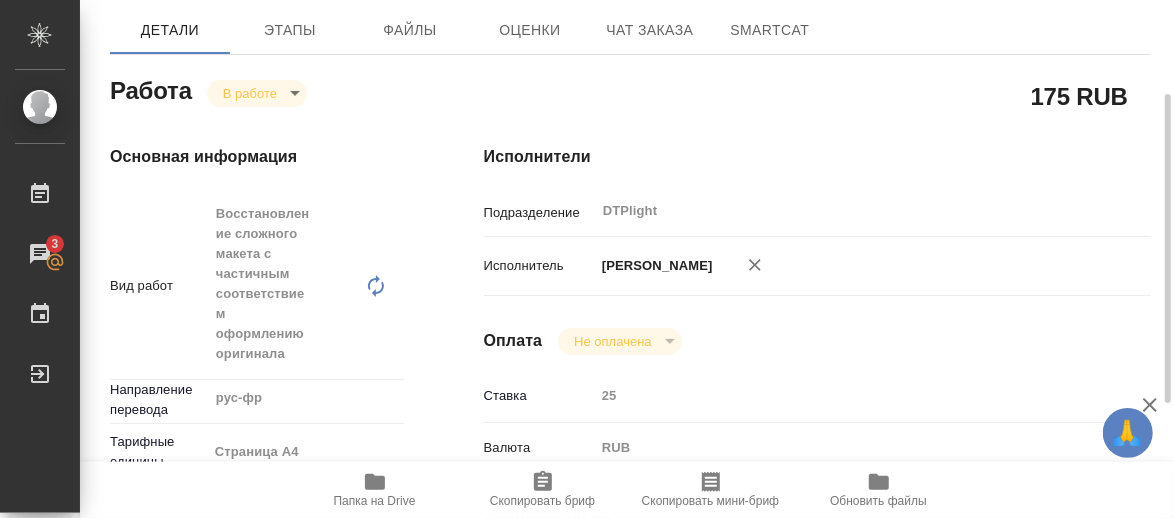 type on "x" 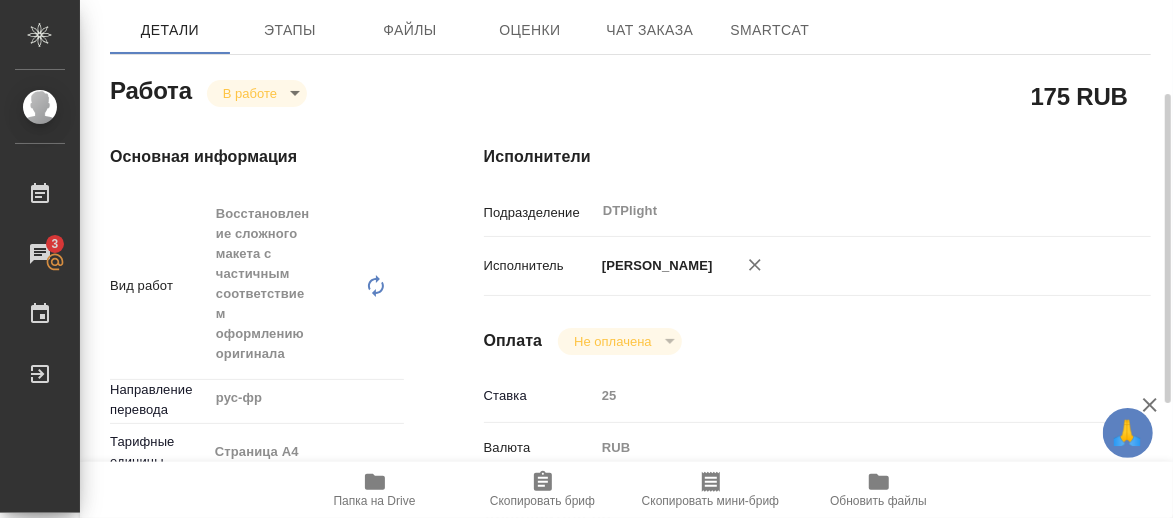 click on "Исполнители Подразделение DTPlight ​ Исполнитель [PERSON_NAME] Оплата Не оплачена notPayed Ставка 25 Валюта RUB RUB Дополнительно Последнее изменение [PERSON_NAME] Комментарий к работе доки из папки "в ск" x Путь на drive /Clients/FL_C/Orders/C_FL-15734/DTP/C_FL-15734-WK-015 x" at bounding box center [817, 612] 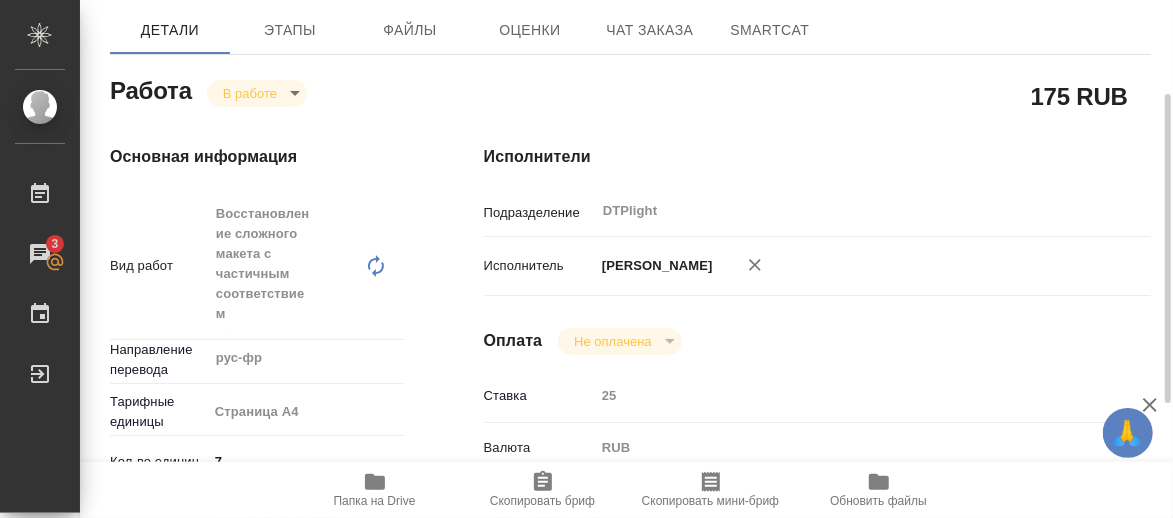 type on "x" 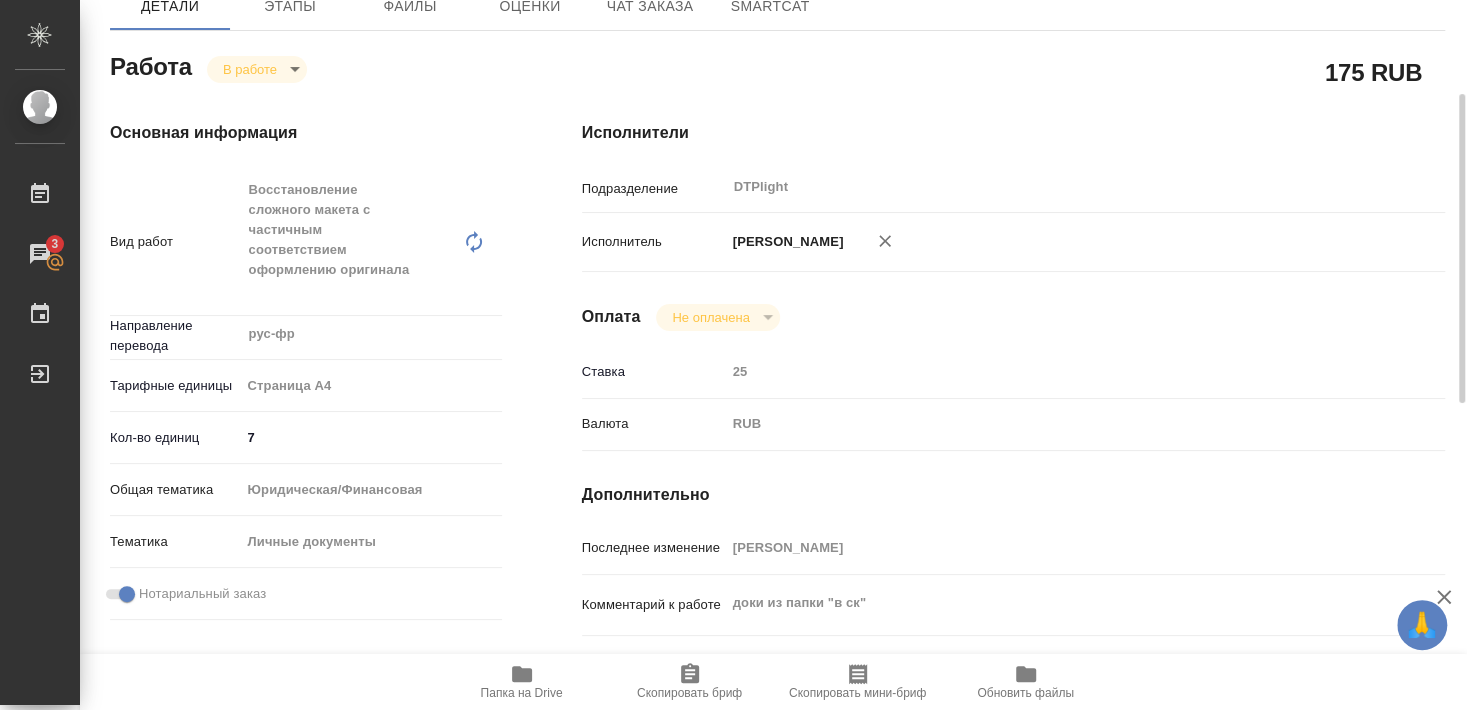 type on "x" 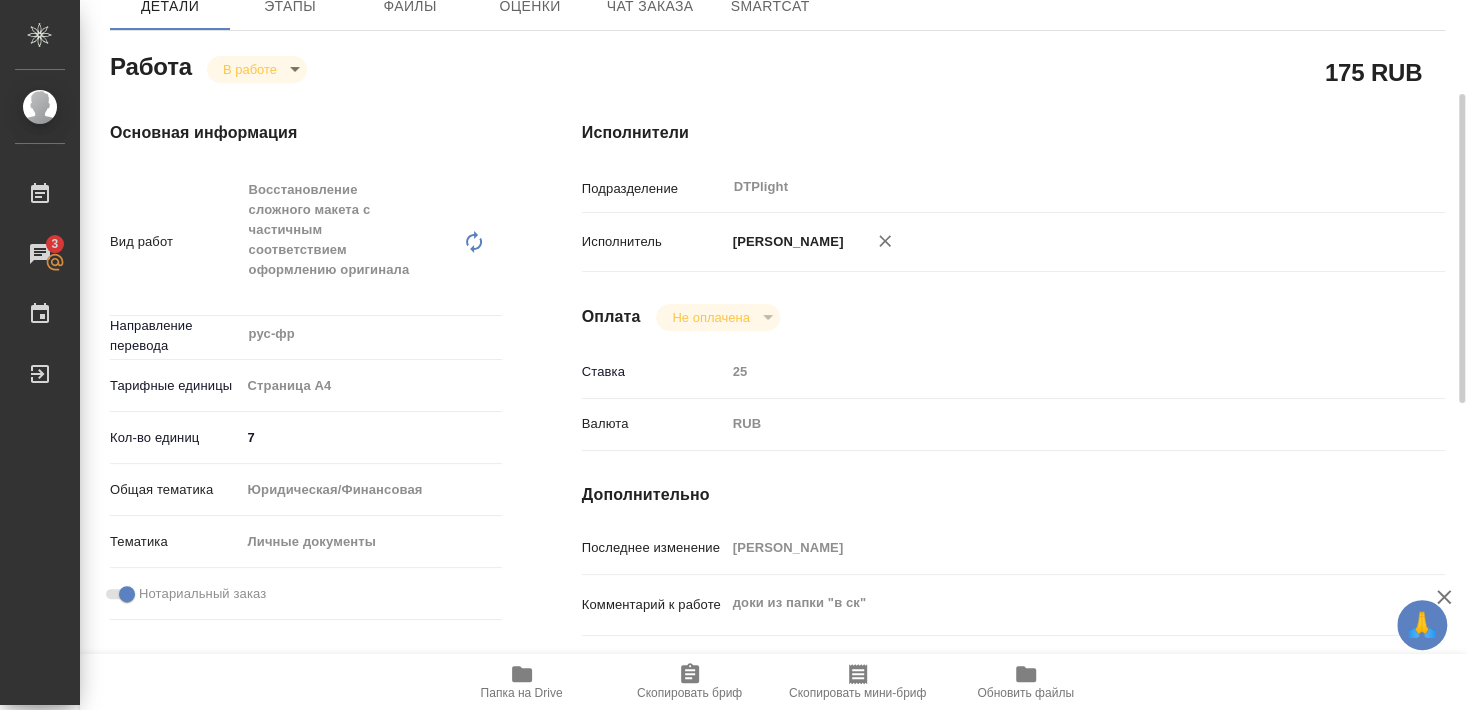 type on "x" 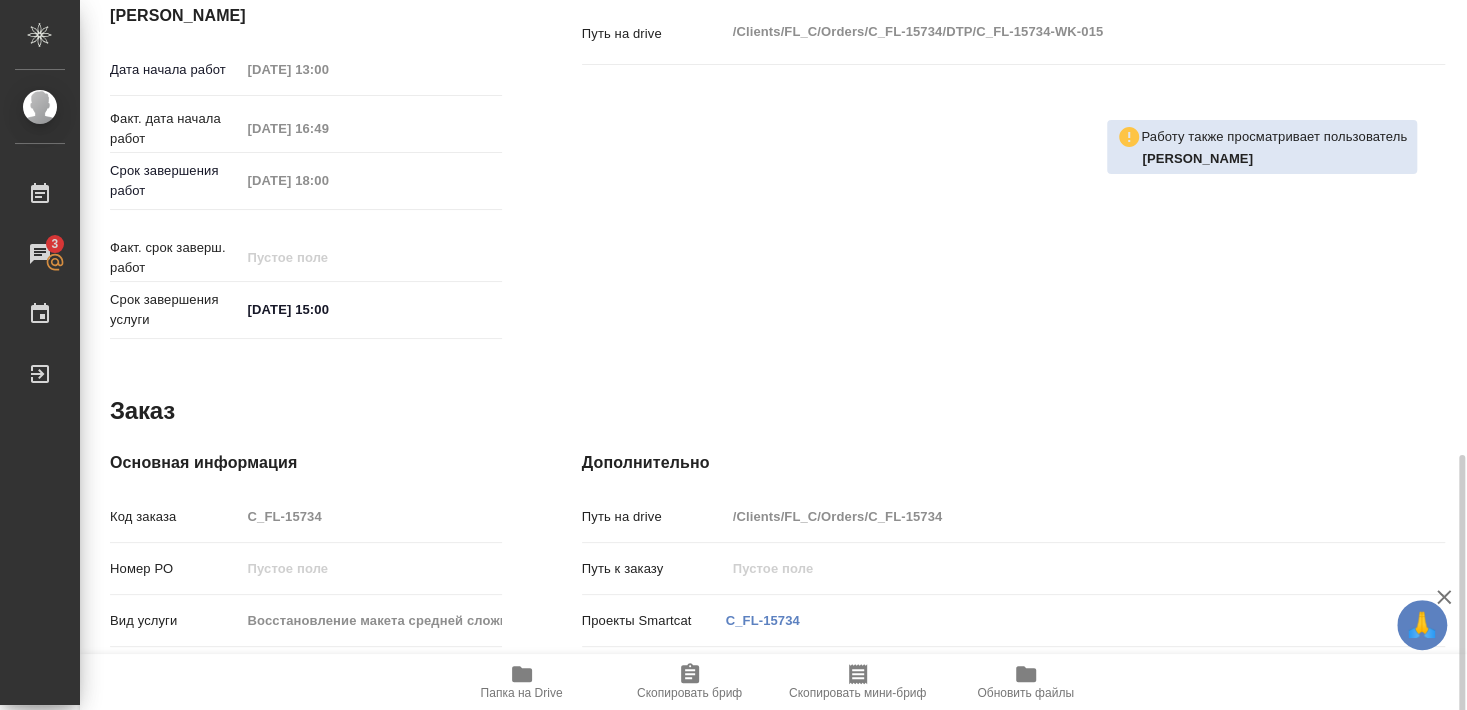 scroll, scrollTop: 919, scrollLeft: 0, axis: vertical 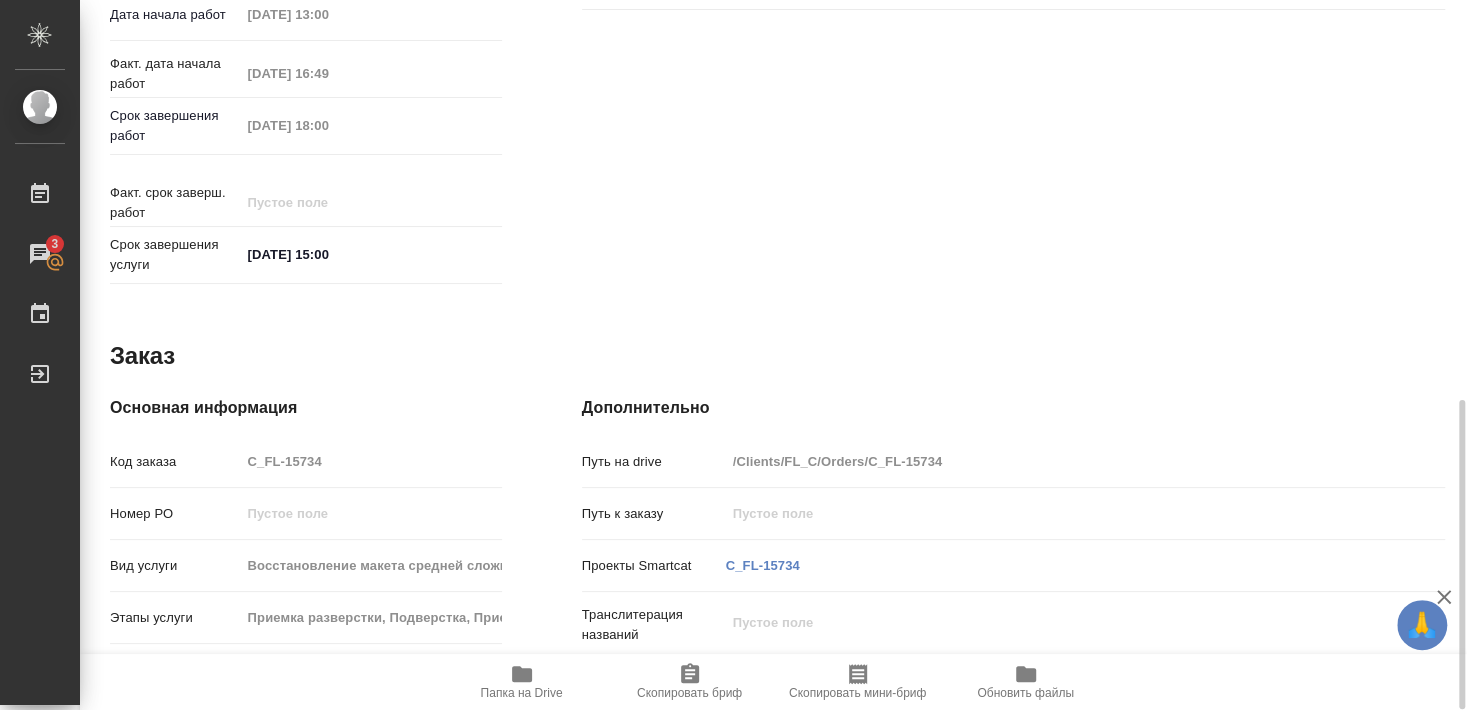 click 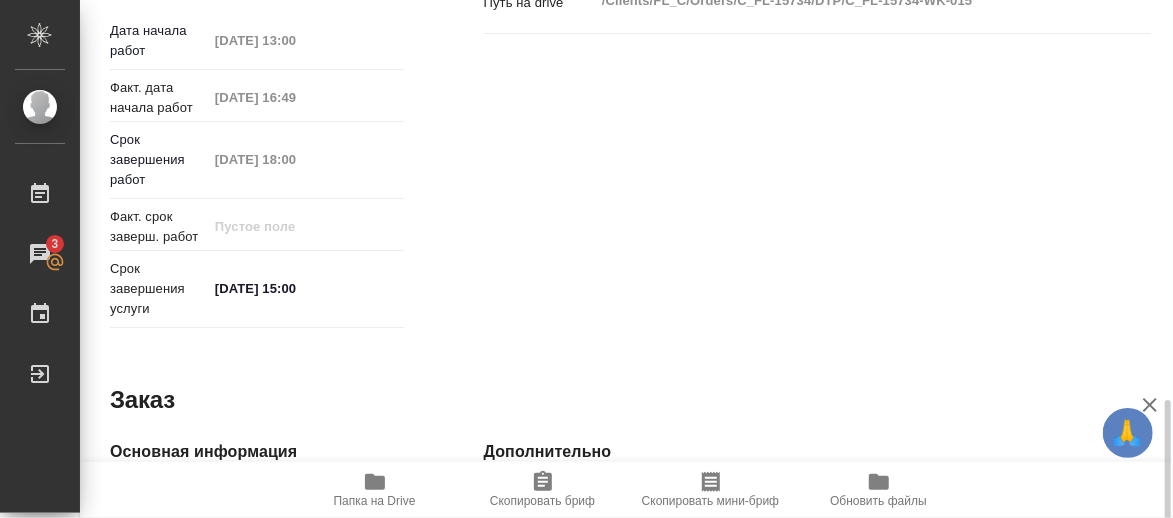 type on "x" 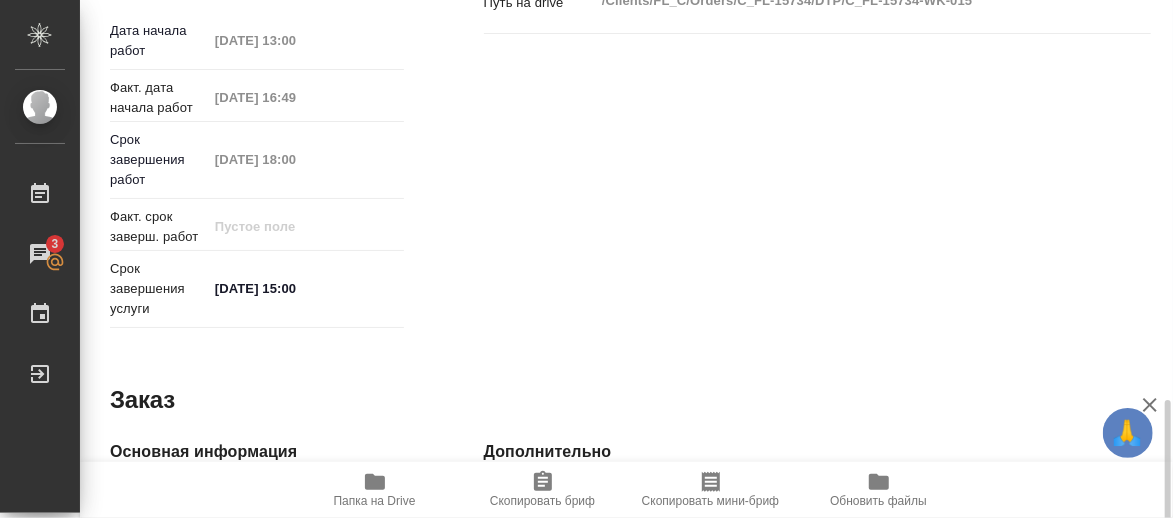 type on "x" 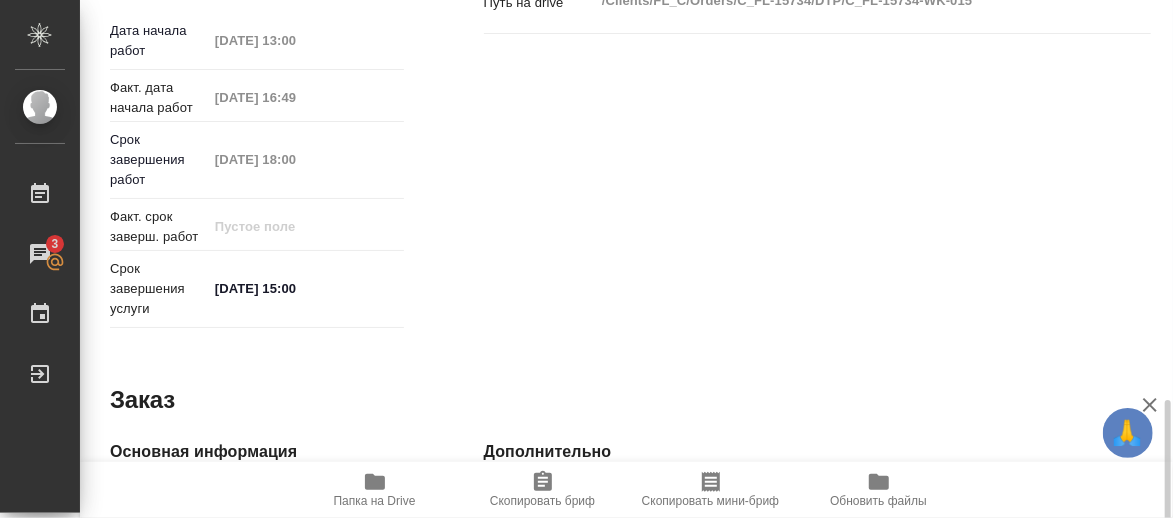 type on "x" 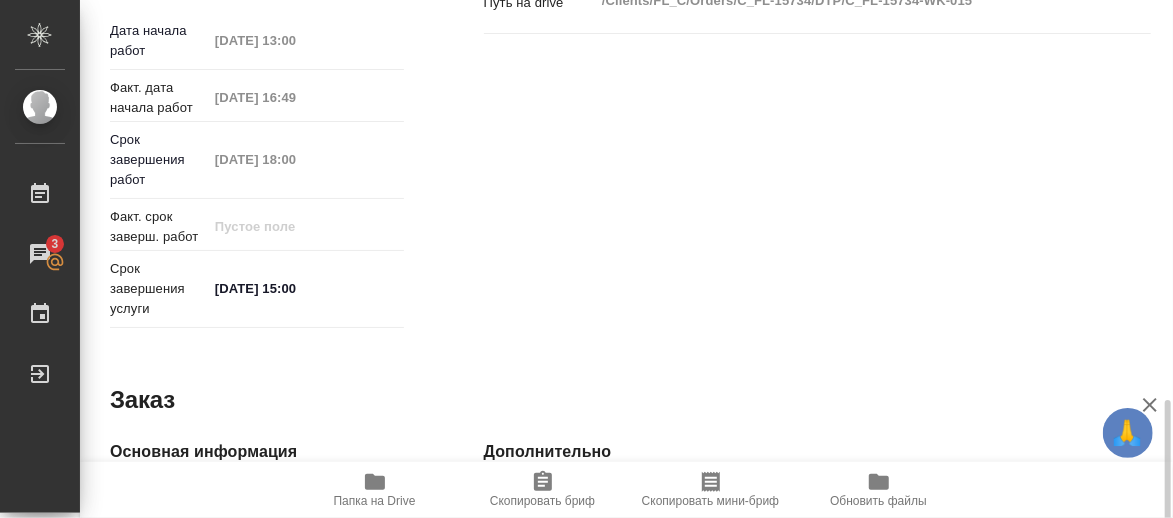 type on "x" 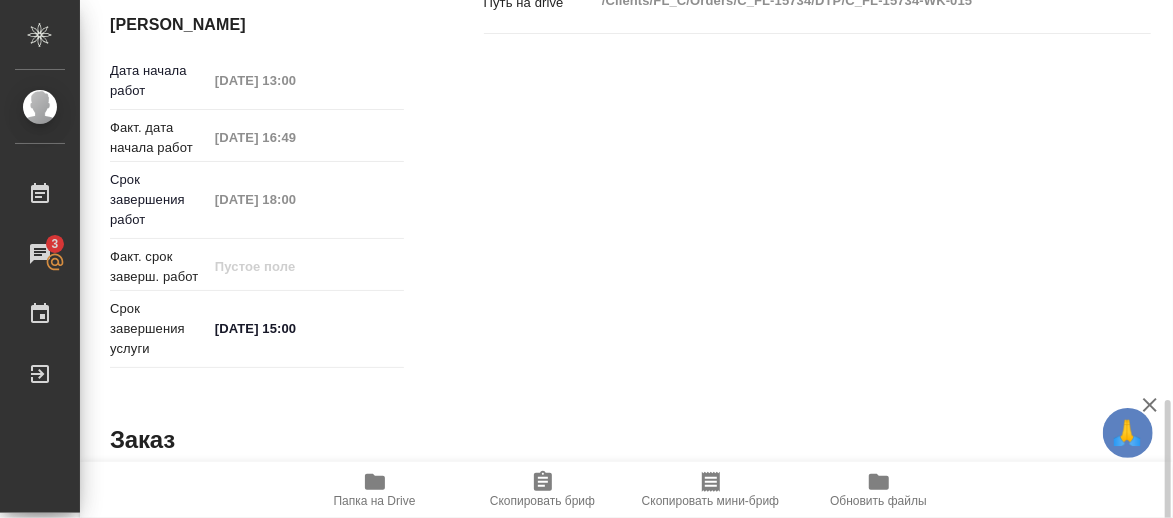type on "x" 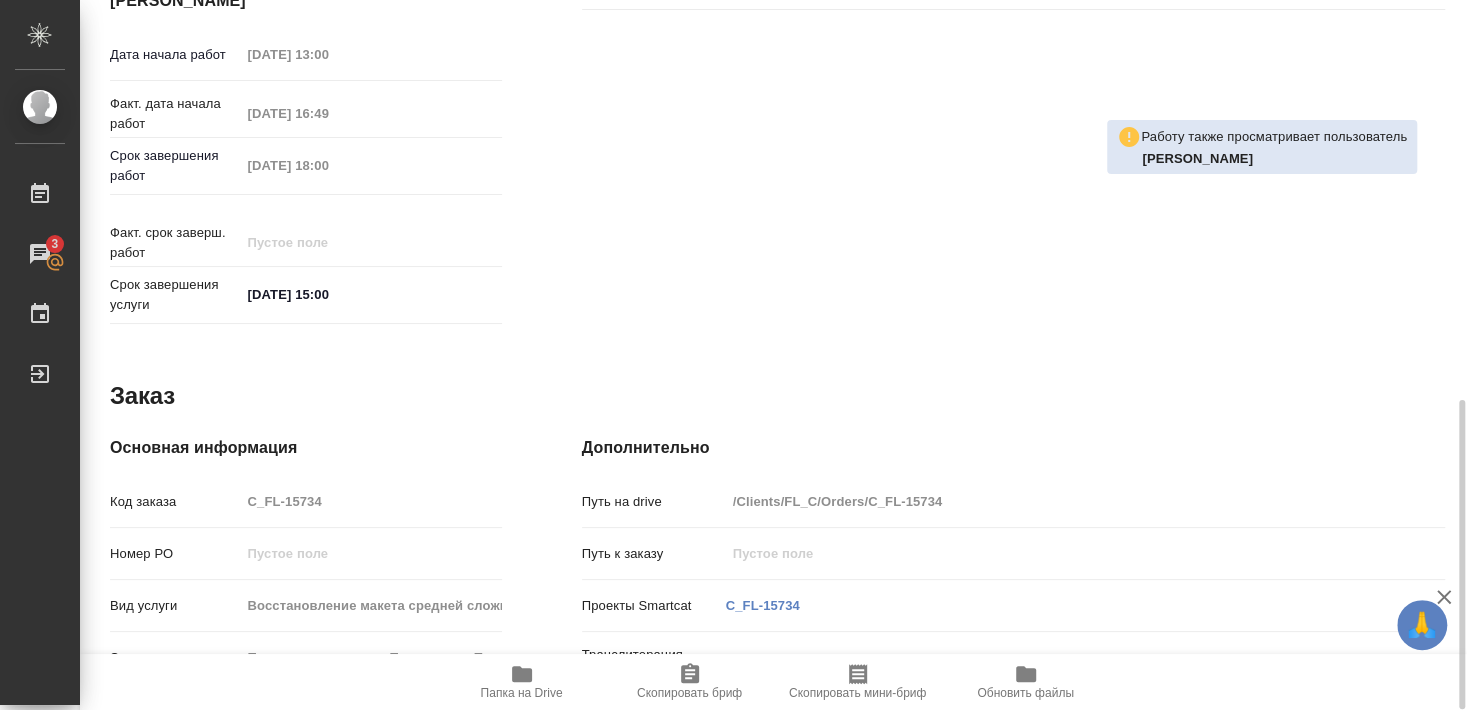 type on "x" 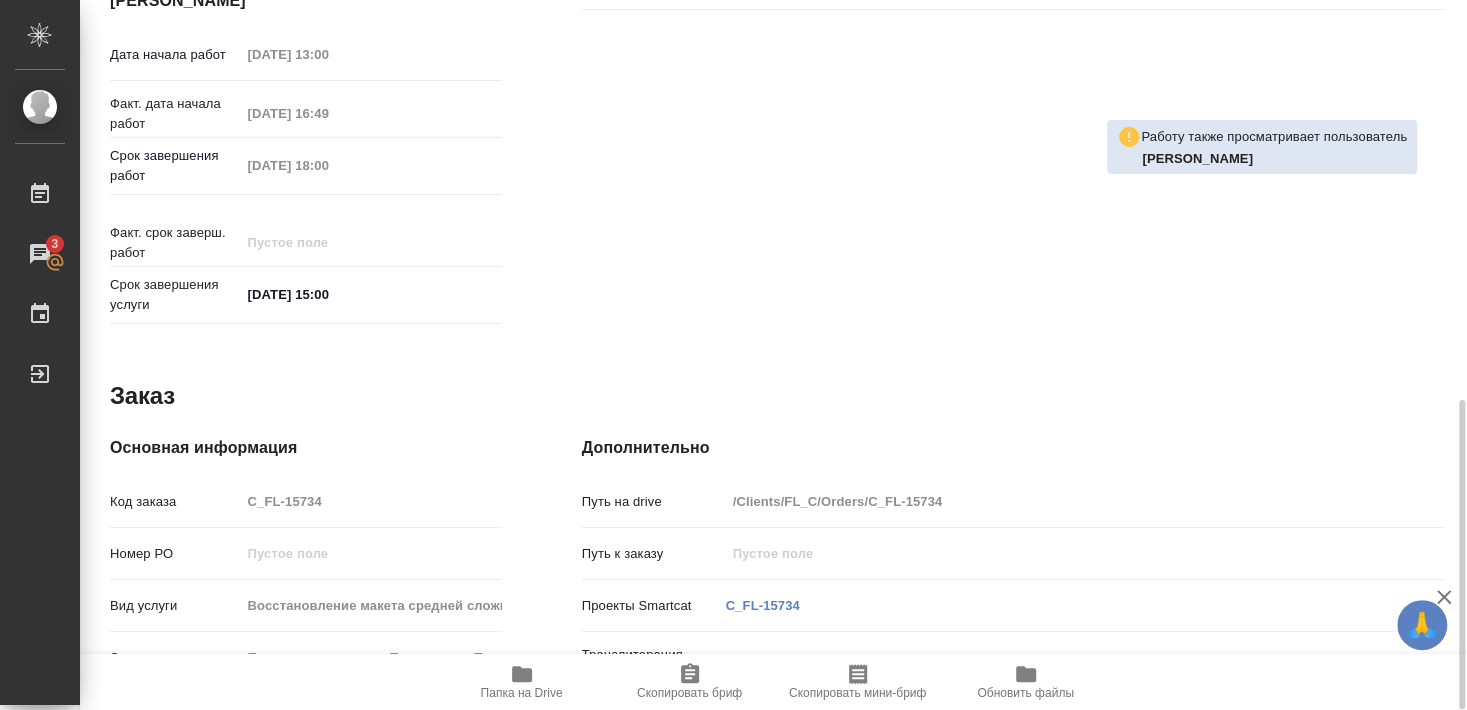 type on "x" 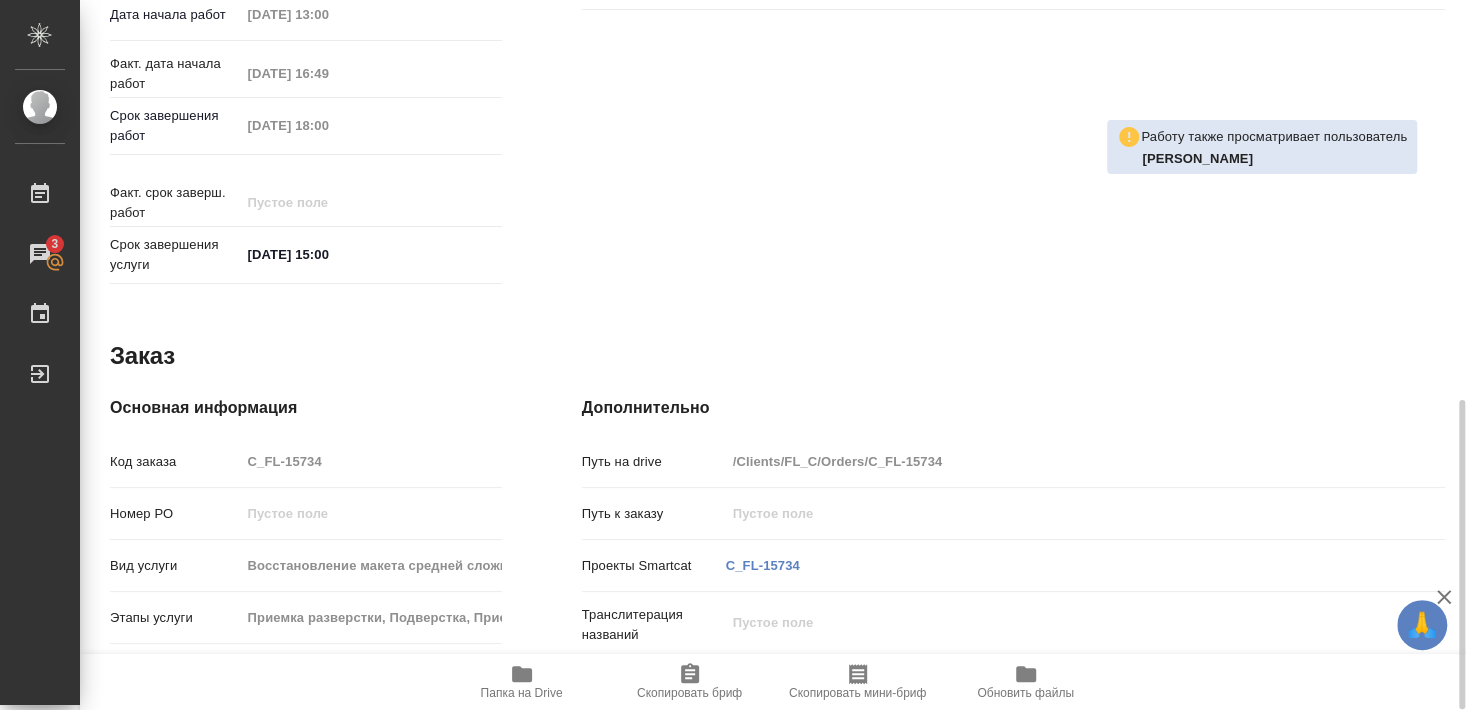 type on "x" 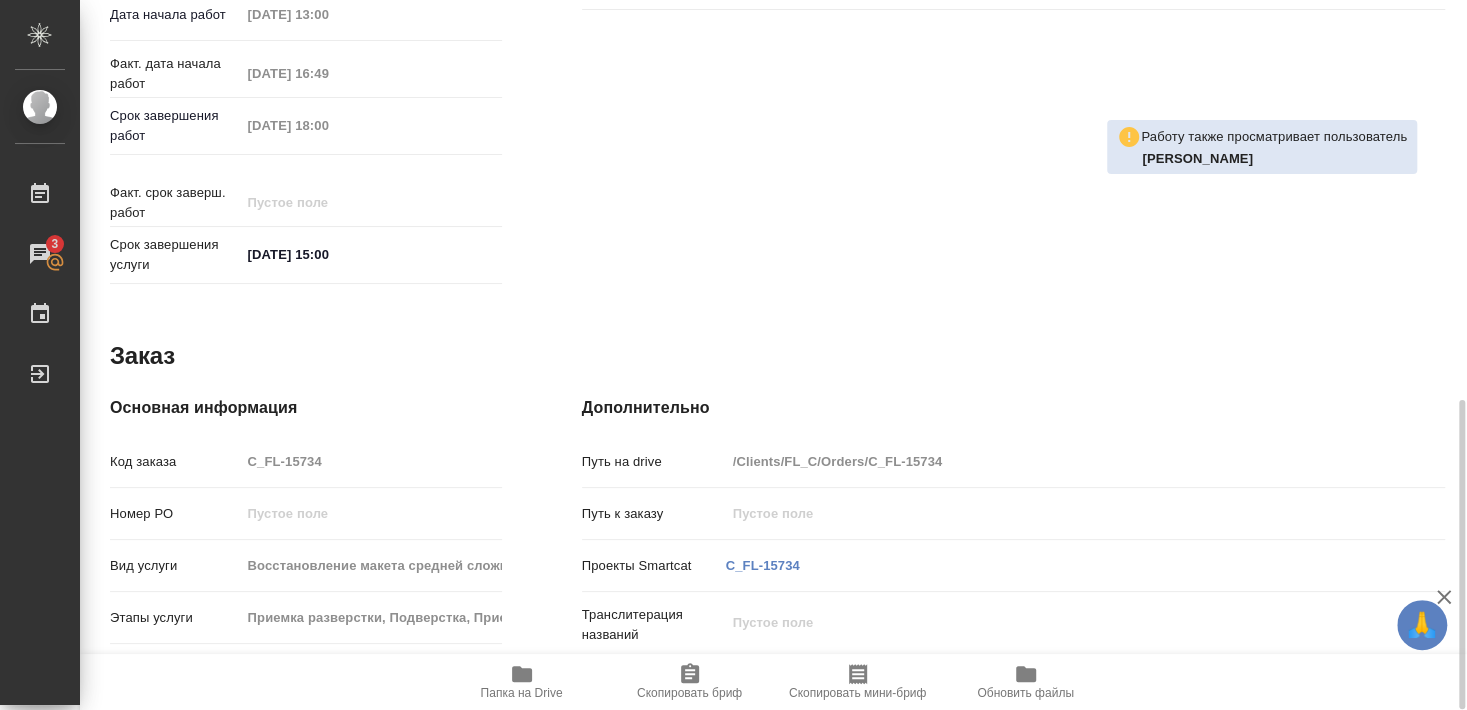 type on "x" 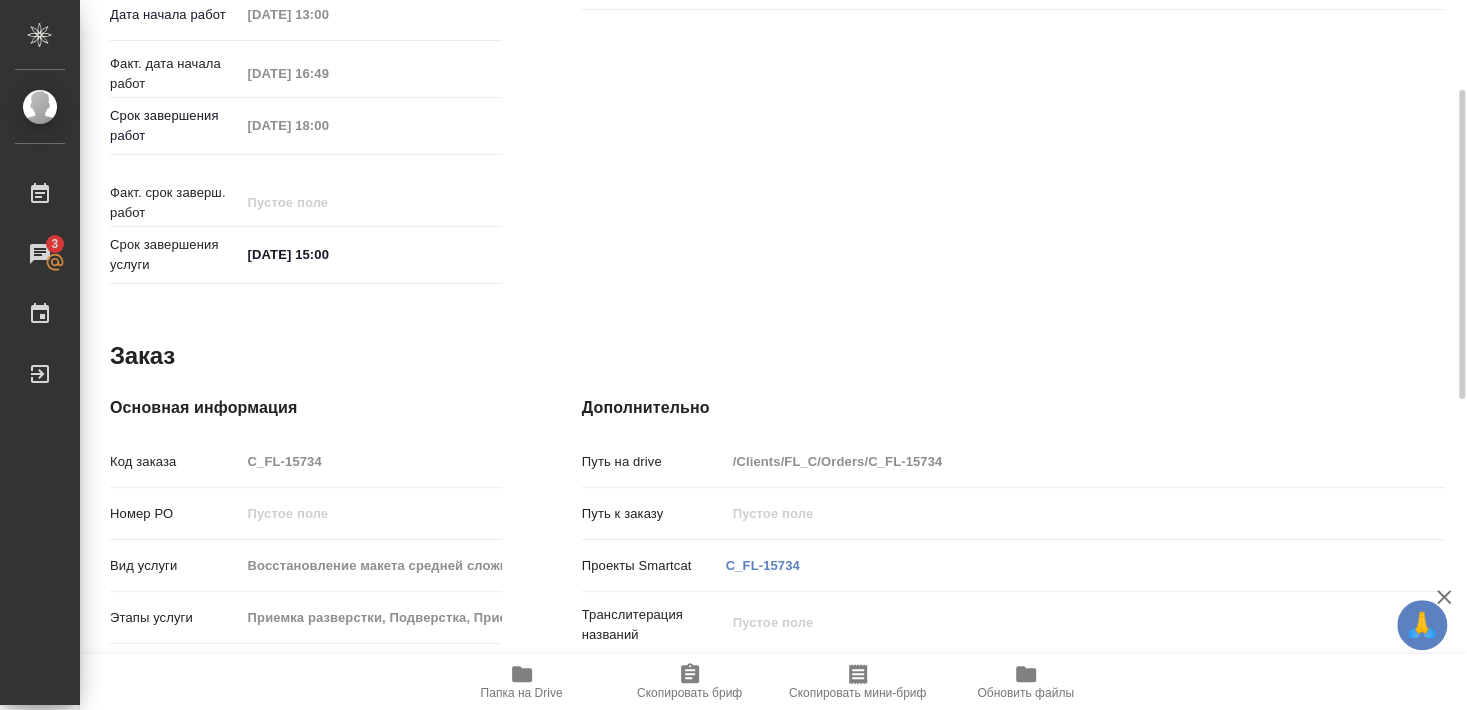 scroll, scrollTop: 595, scrollLeft: 0, axis: vertical 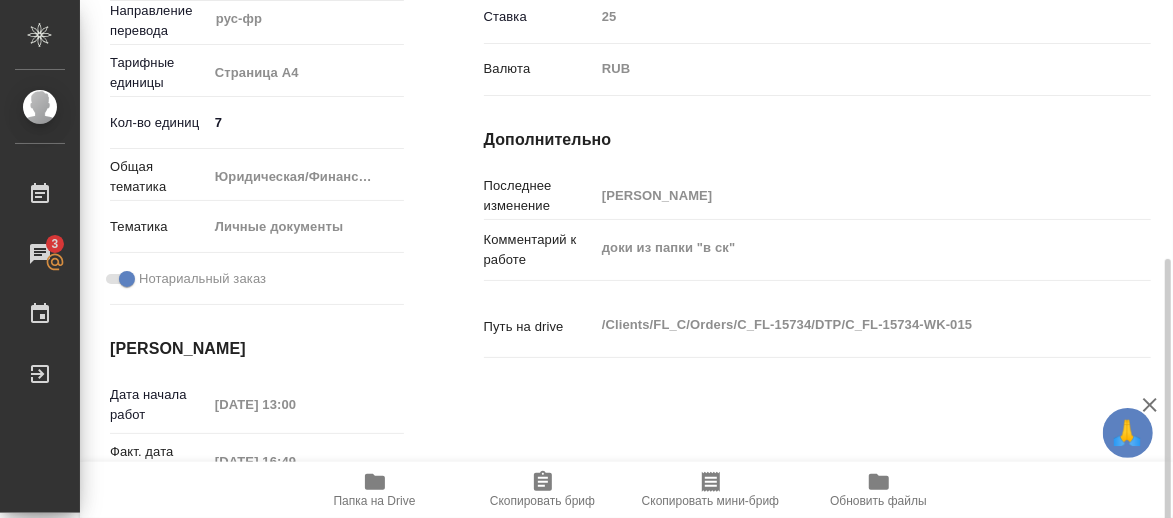 type on "x" 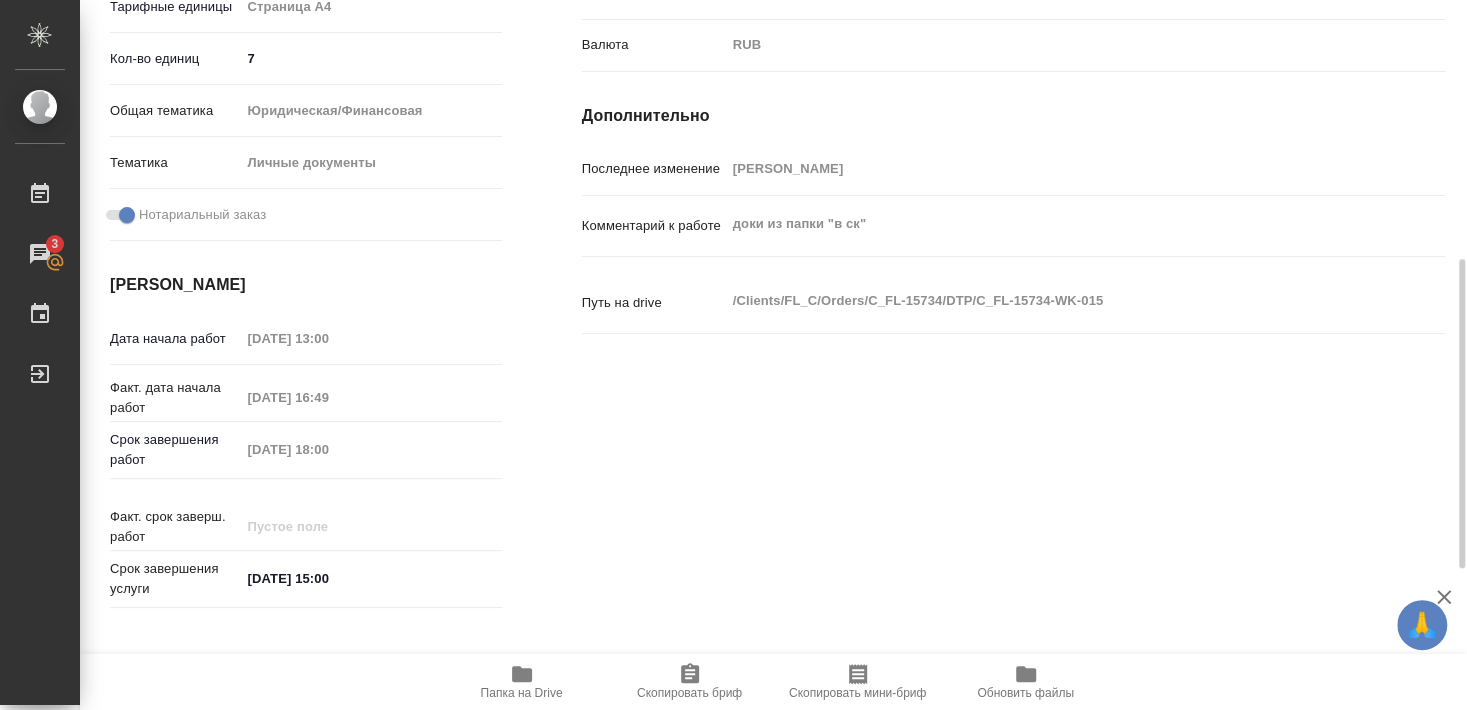 type on "x" 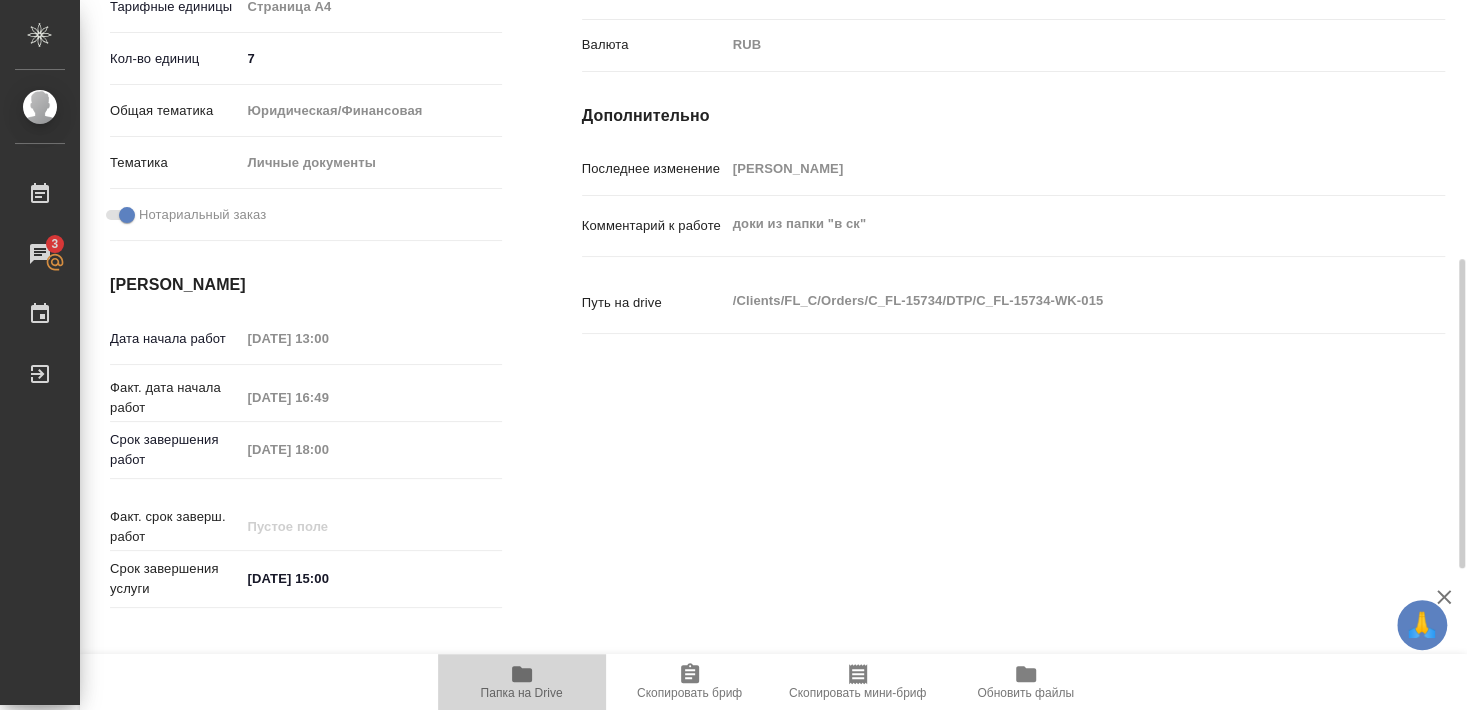 click on "Папка на Drive" at bounding box center (522, 681) 